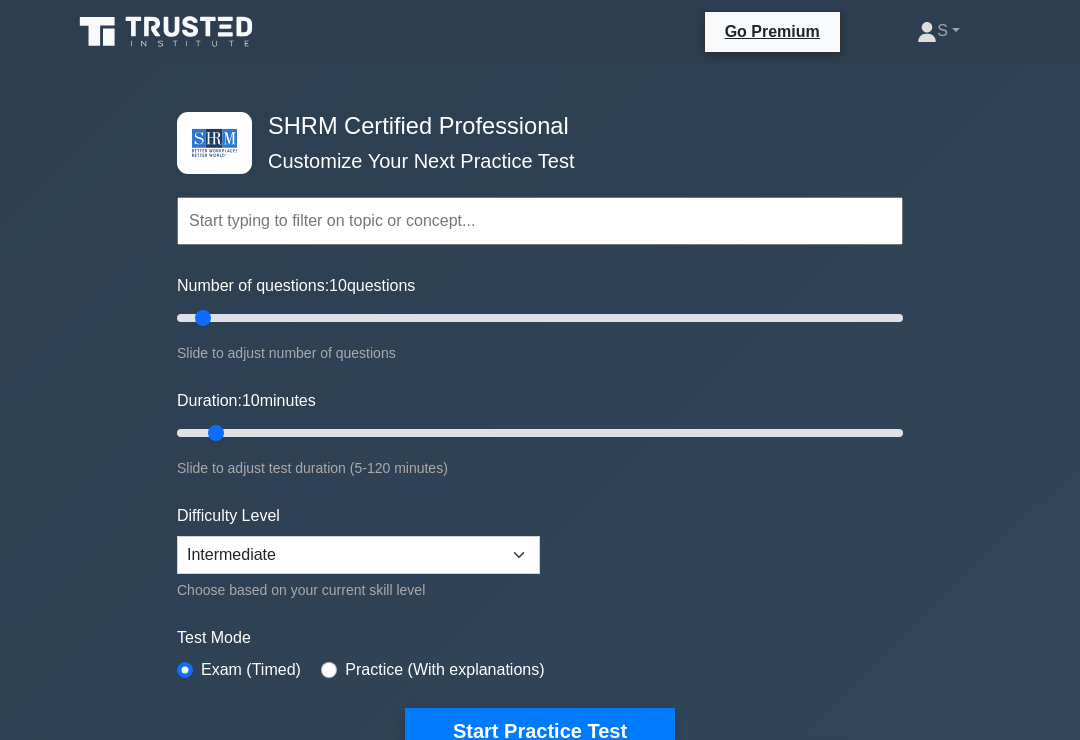 scroll, scrollTop: 0, scrollLeft: 0, axis: both 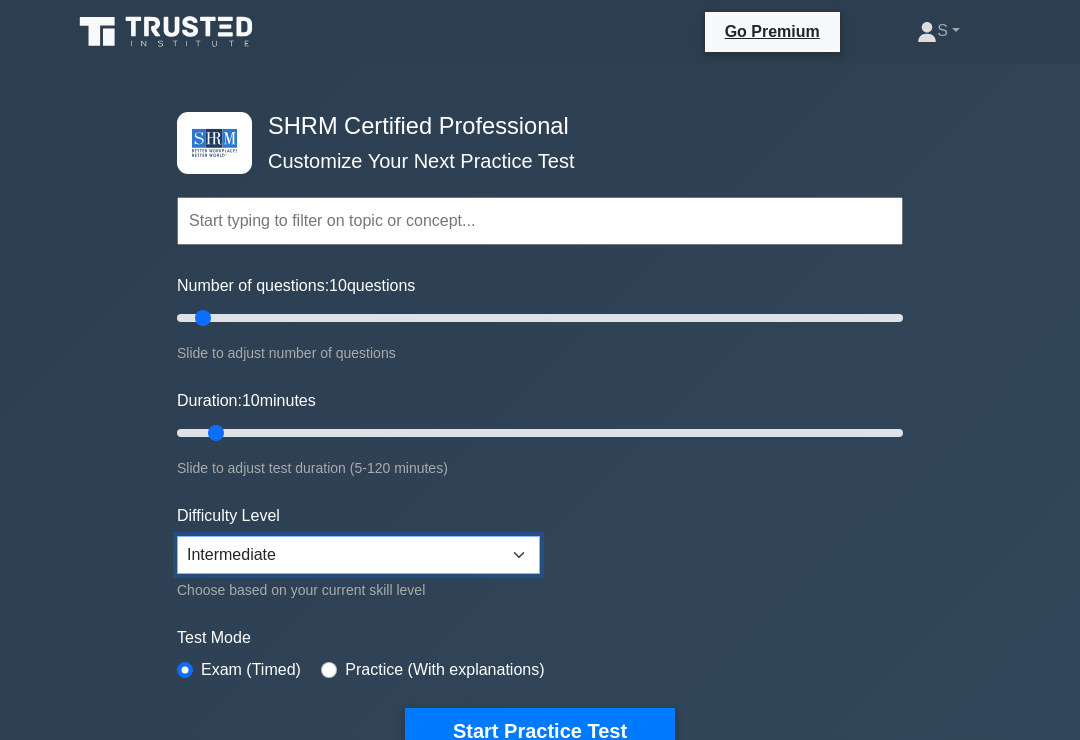 click on "Beginner
Intermediate
Expert" at bounding box center [358, 555] 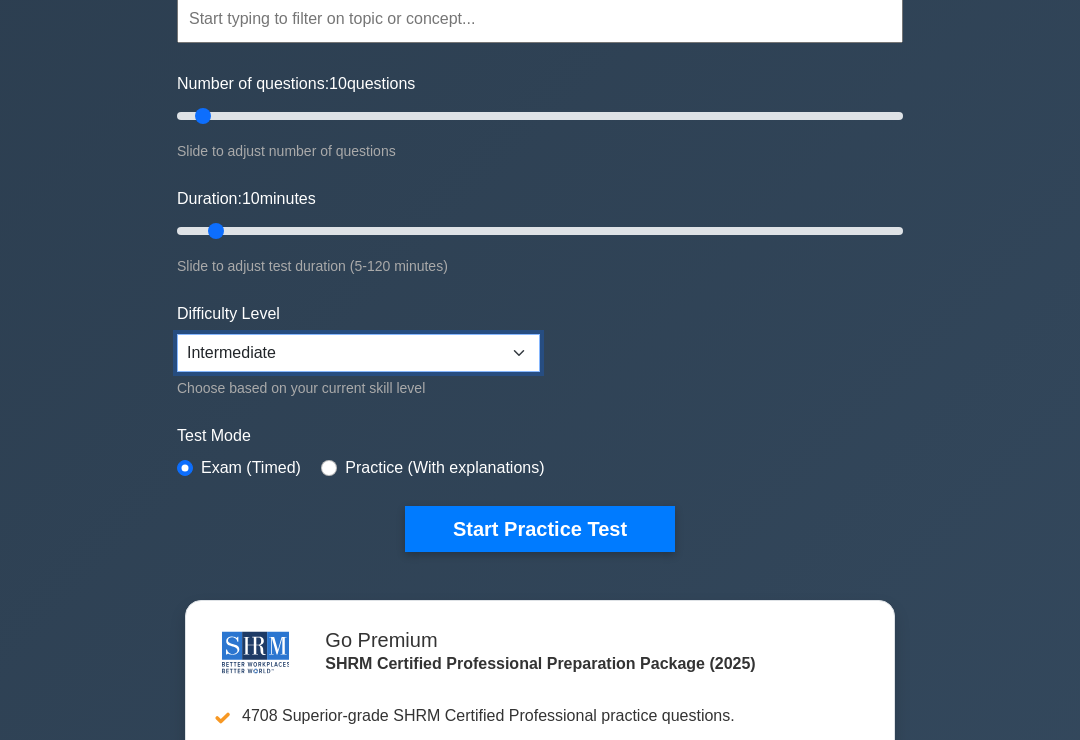 scroll, scrollTop: 199, scrollLeft: 0, axis: vertical 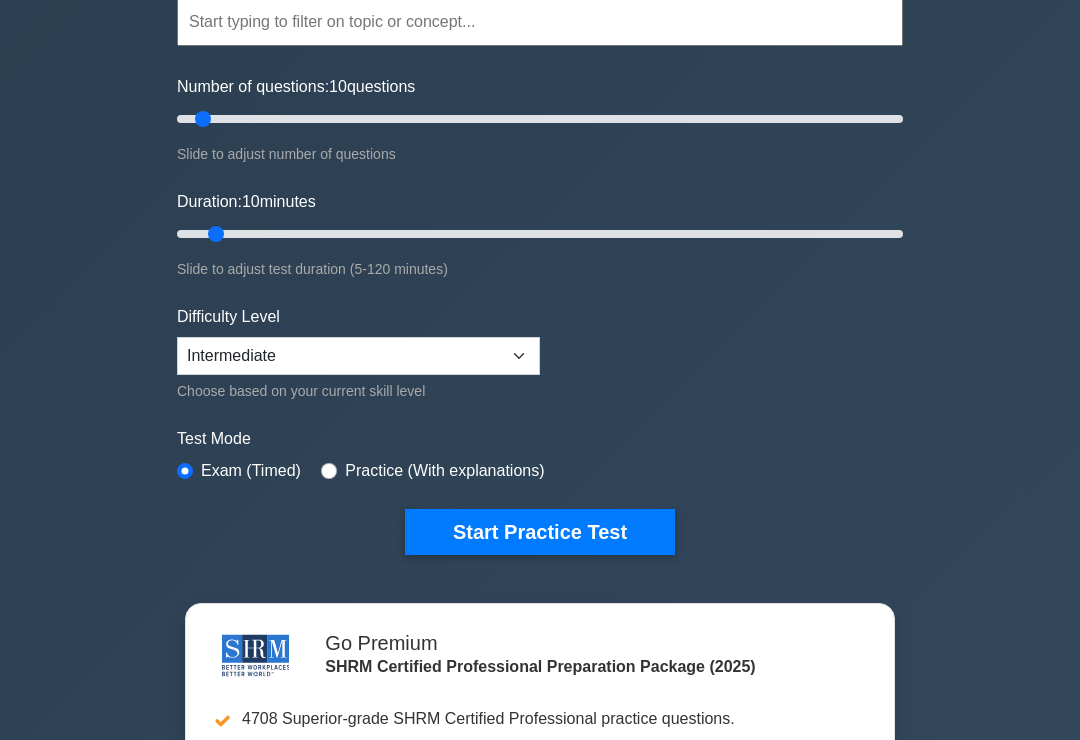 click on "Start Practice Test" at bounding box center (540, 532) 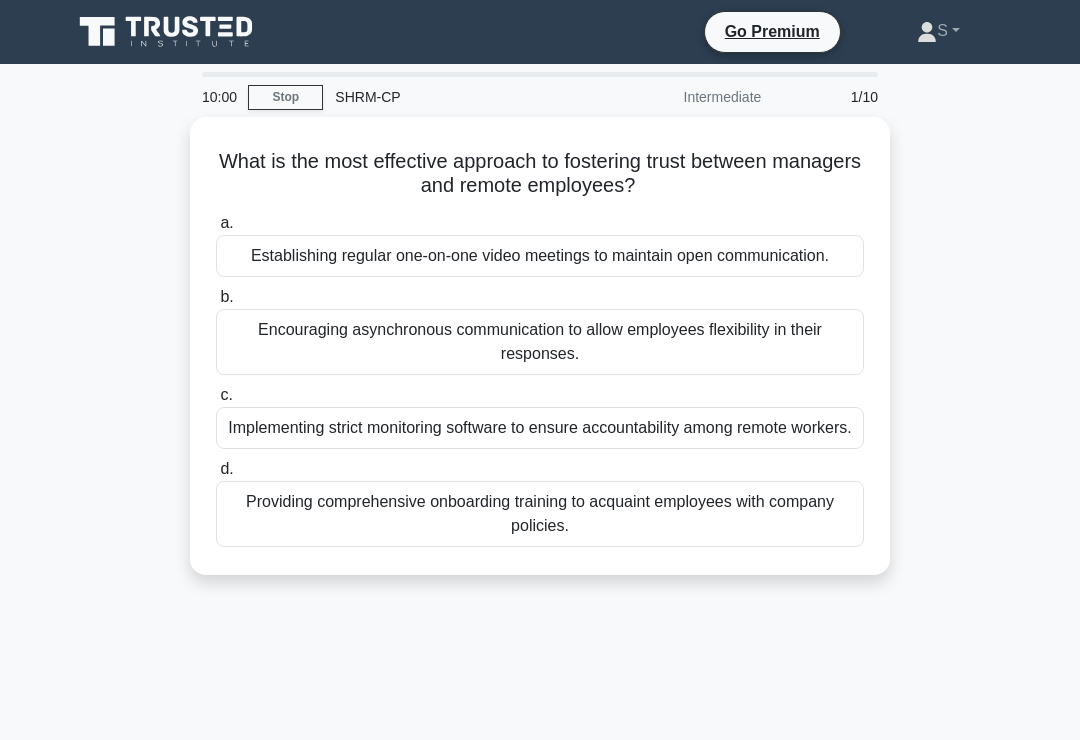 scroll, scrollTop: 0, scrollLeft: 0, axis: both 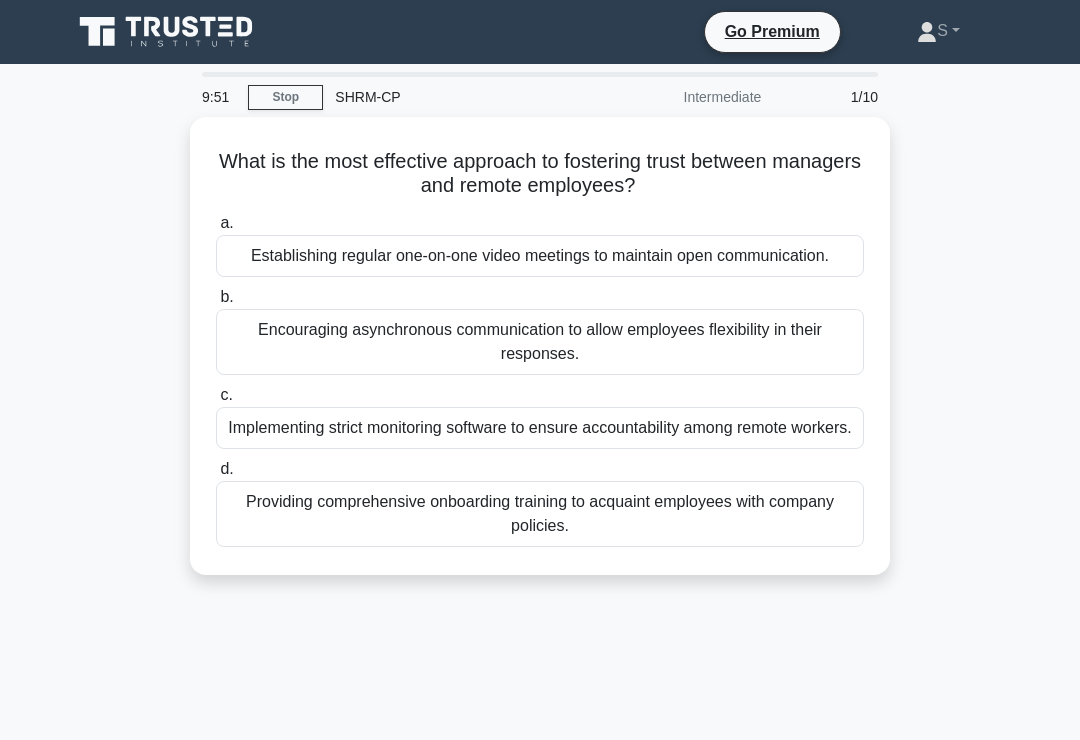 click on "Establishing regular one-on-one video meetings to maintain open communication." at bounding box center [540, 256] 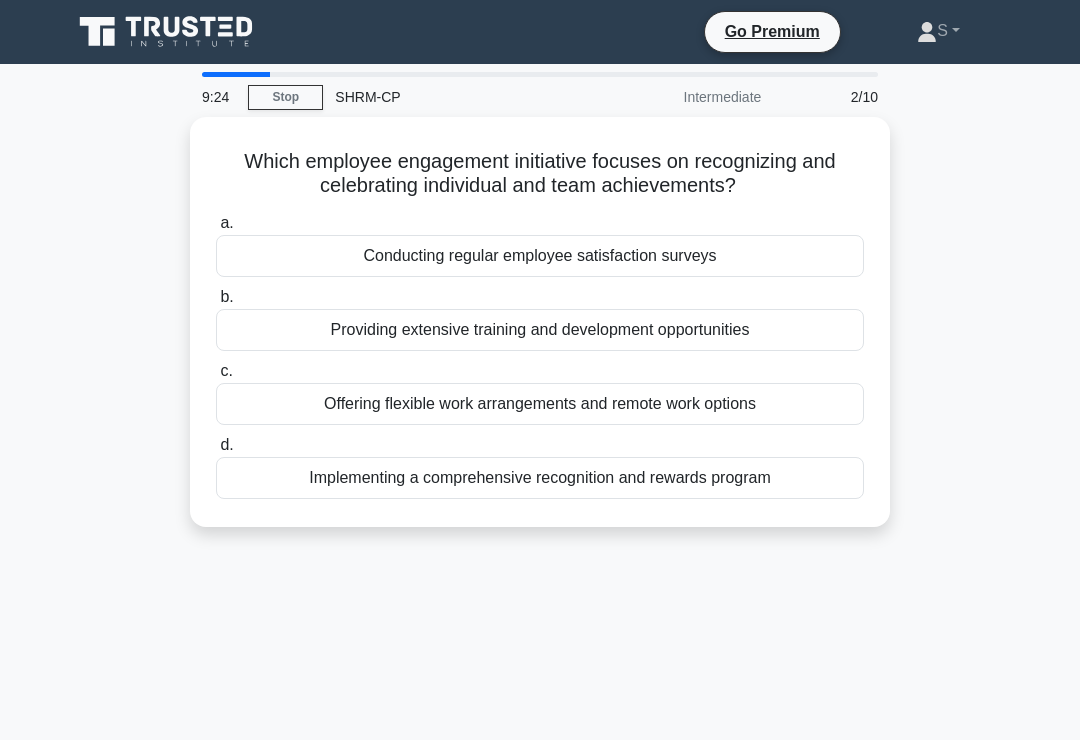 click on "Implementing a comprehensive recognition and rewards program" at bounding box center (540, 478) 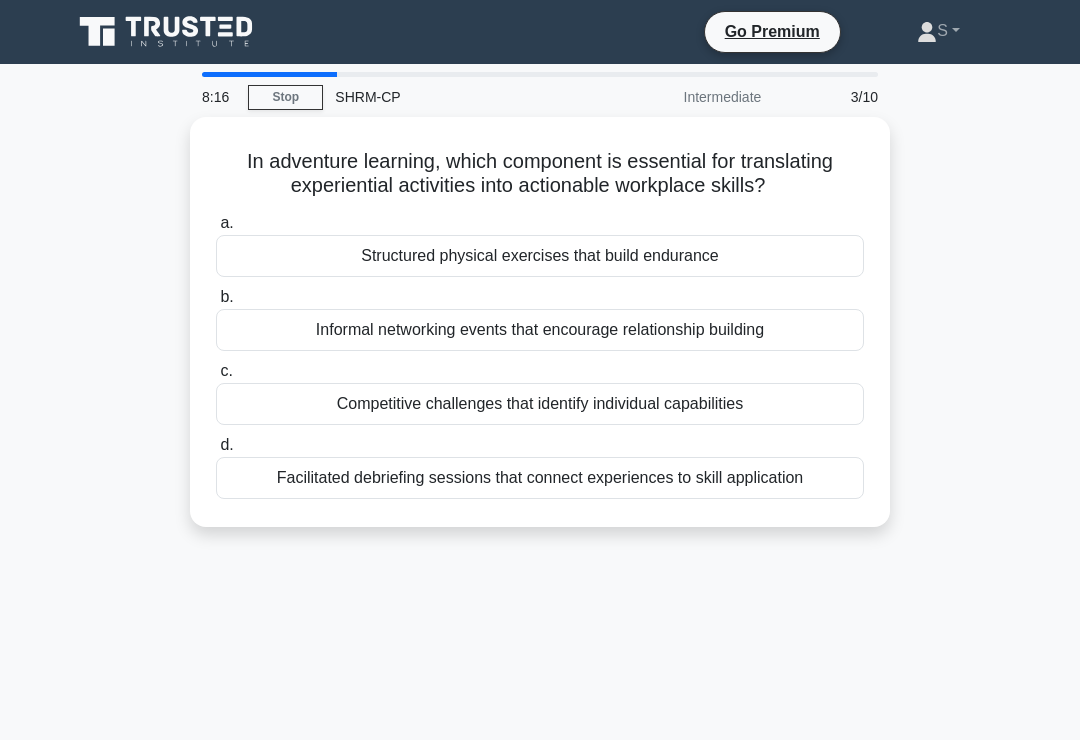 click on "Facilitated debriefing sessions that connect experiences to skill application" at bounding box center [540, 478] 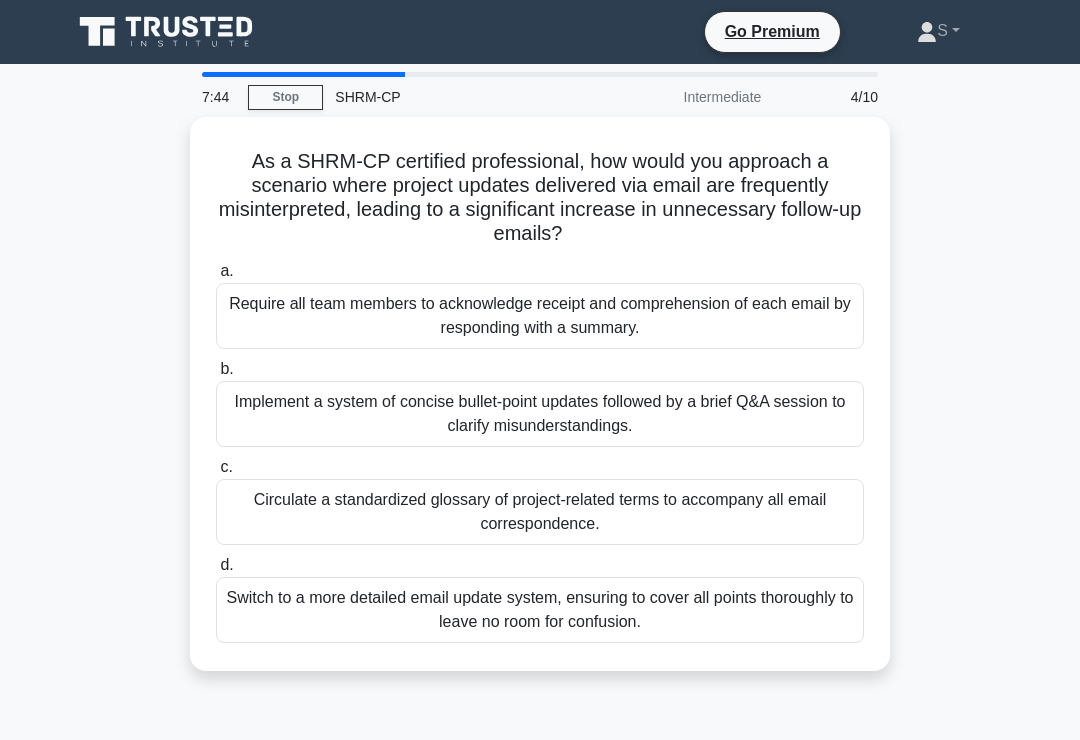 click on "Switch to a more detailed email update system, ensuring to cover all points thoroughly to leave no room for confusion." at bounding box center [540, 610] 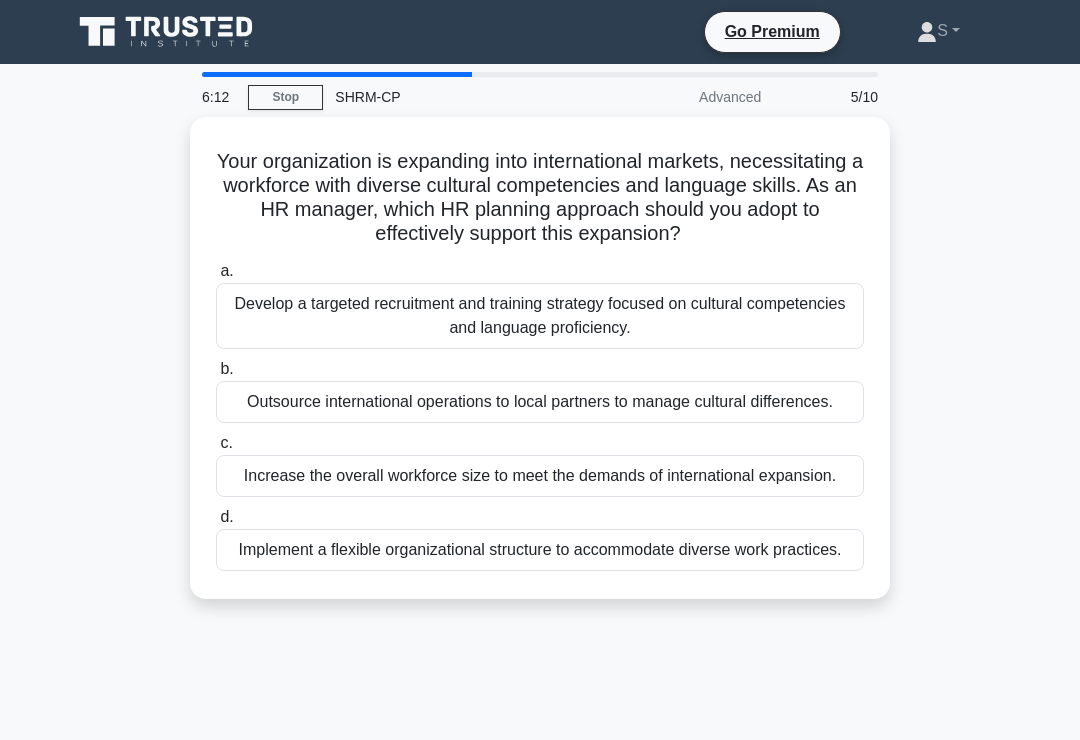 click on "Develop a targeted recruitment and training strategy focused on cultural competencies and language proficiency." at bounding box center (540, 316) 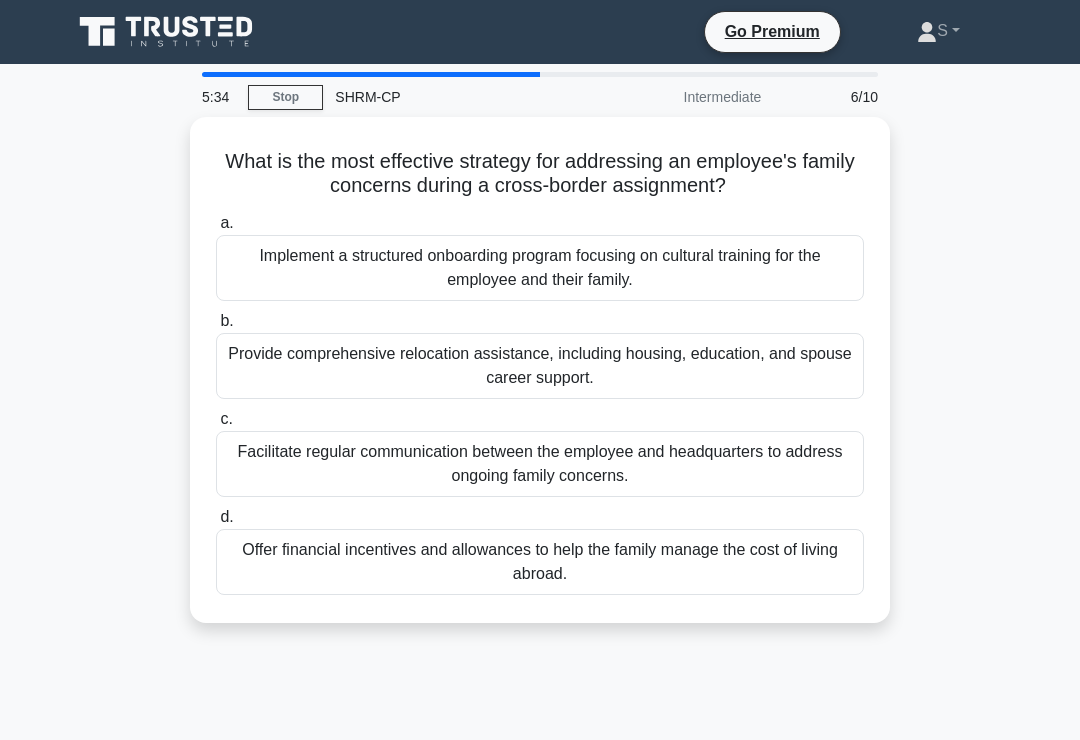 click on "Provide comprehensive relocation assistance, including housing, education, and spouse career support." at bounding box center (540, 366) 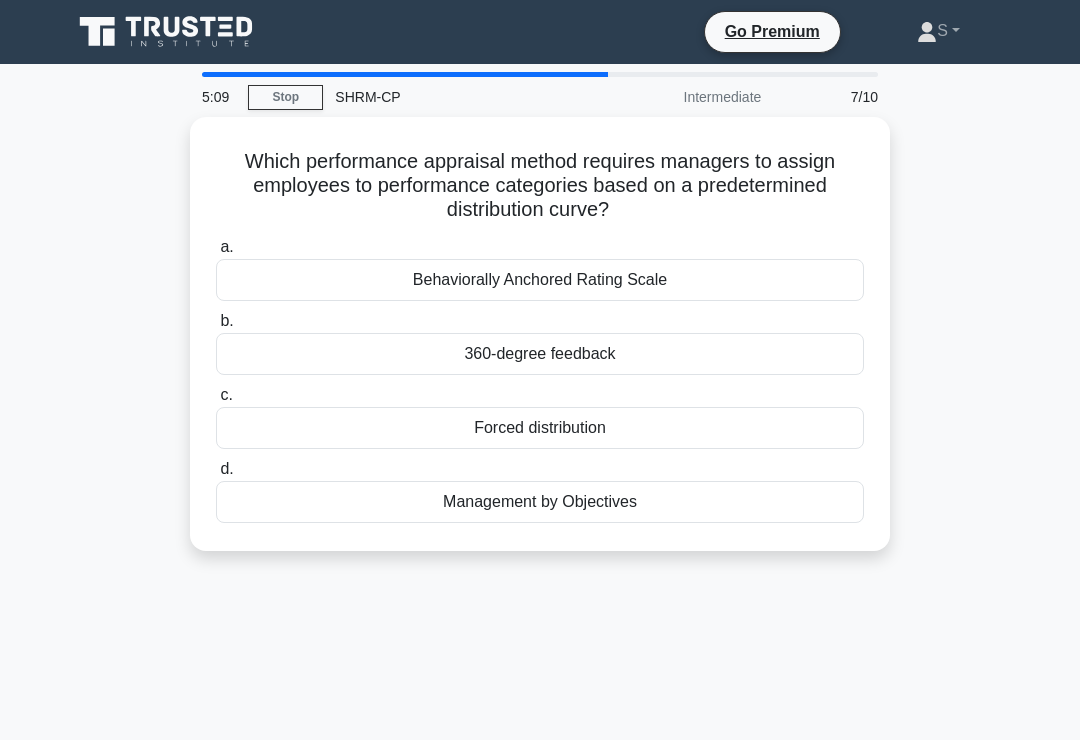 click on "Management by Objectives" at bounding box center [540, 502] 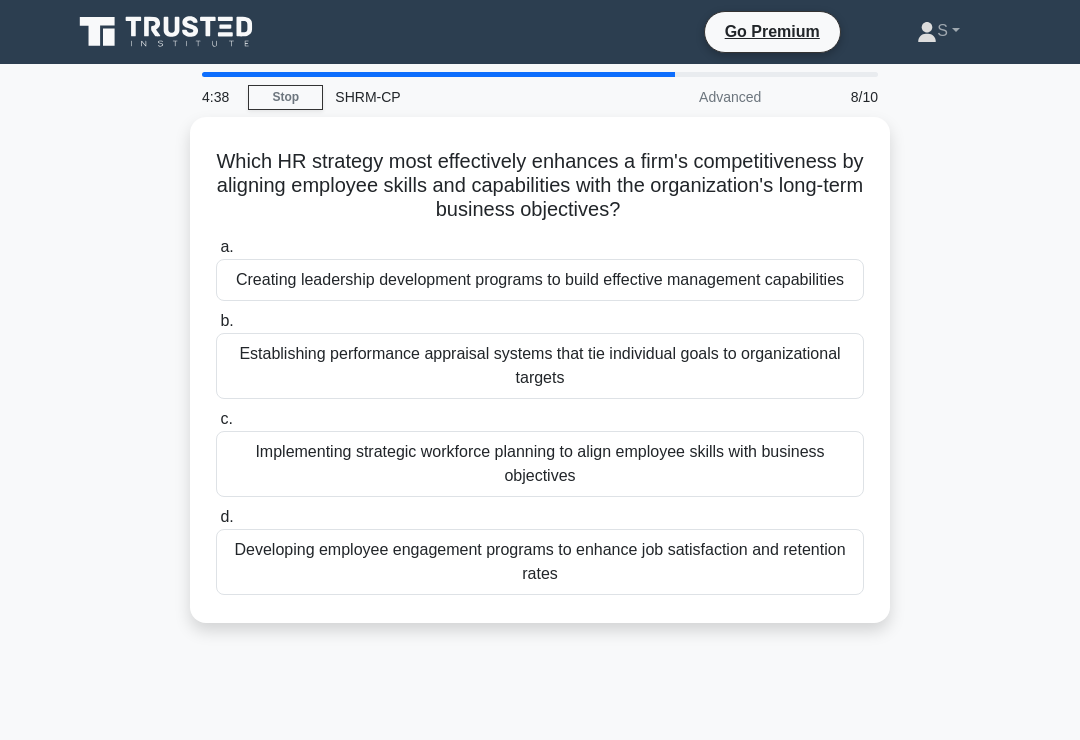 click on "Implementing strategic workforce planning to align employee skills with business objectives" at bounding box center (540, 464) 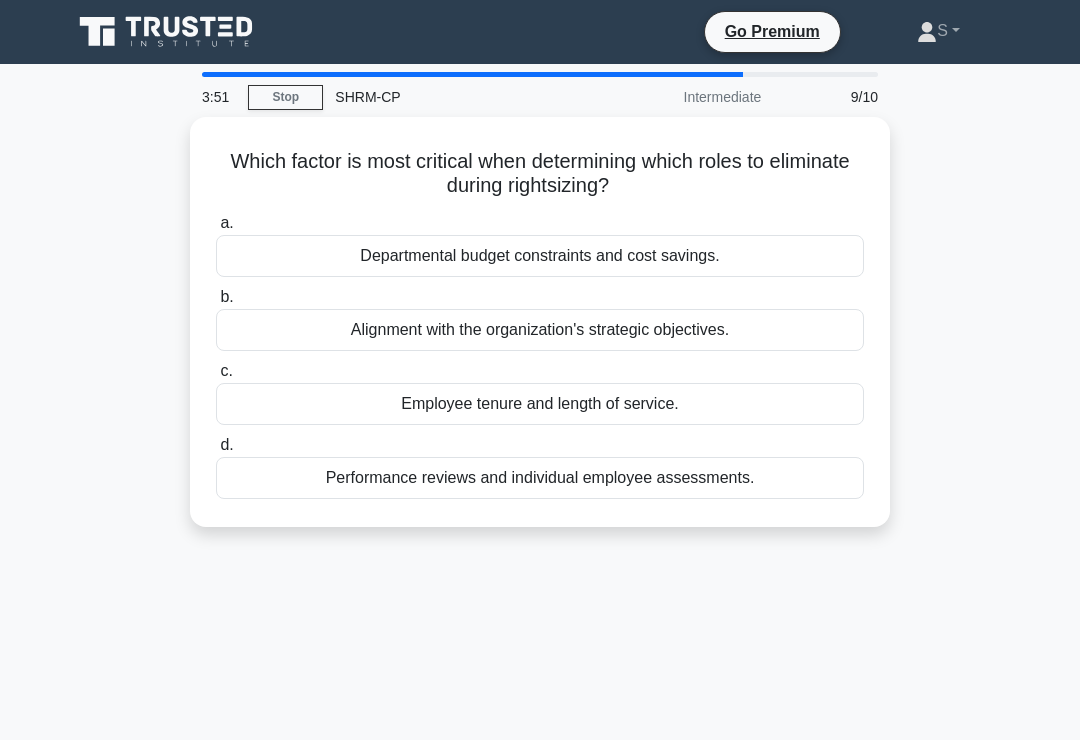 click on "Performance reviews and individual employee assessments." at bounding box center (540, 478) 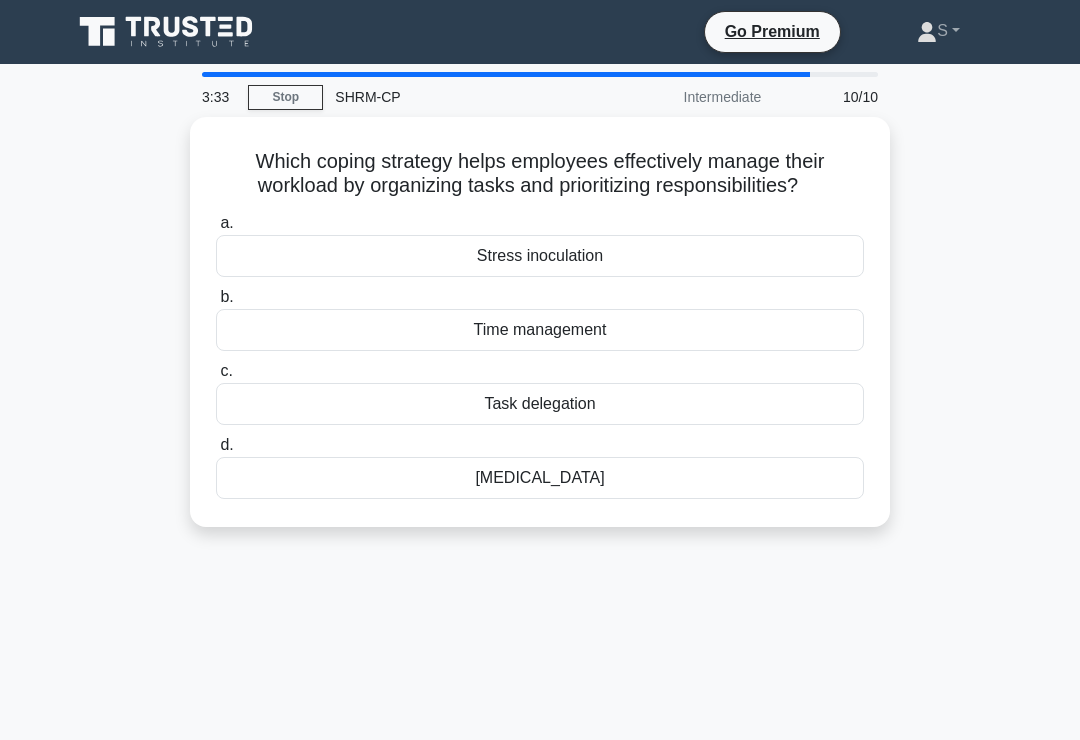 click on "Time management" at bounding box center [540, 330] 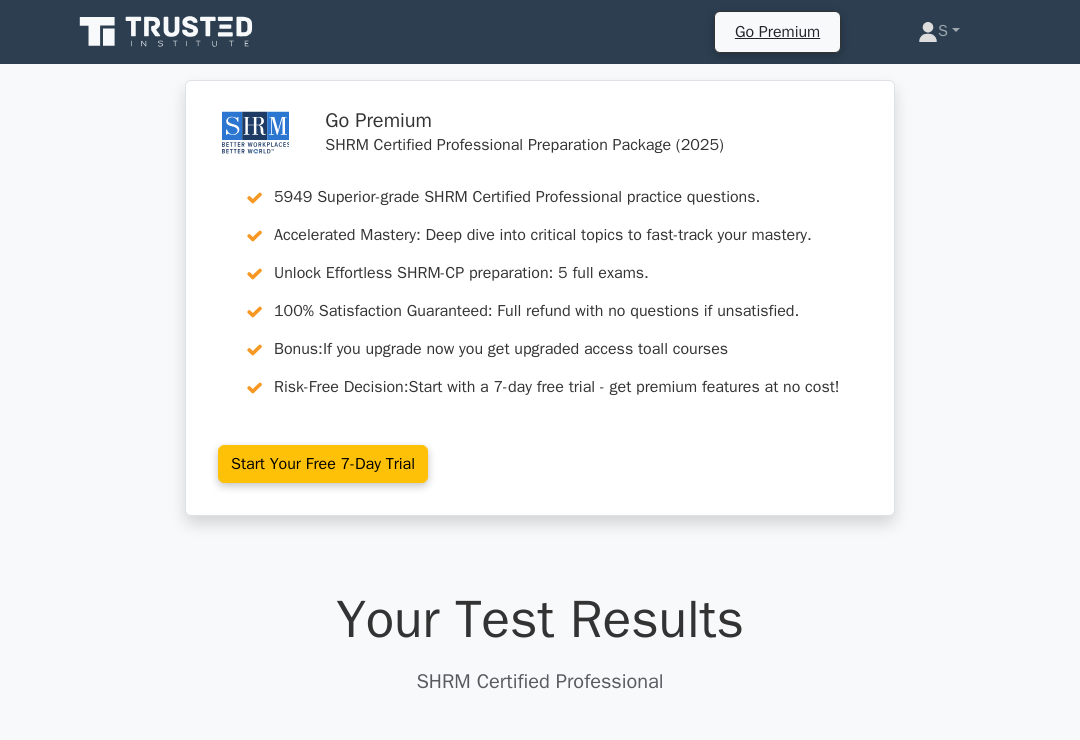 scroll, scrollTop: 0, scrollLeft: 0, axis: both 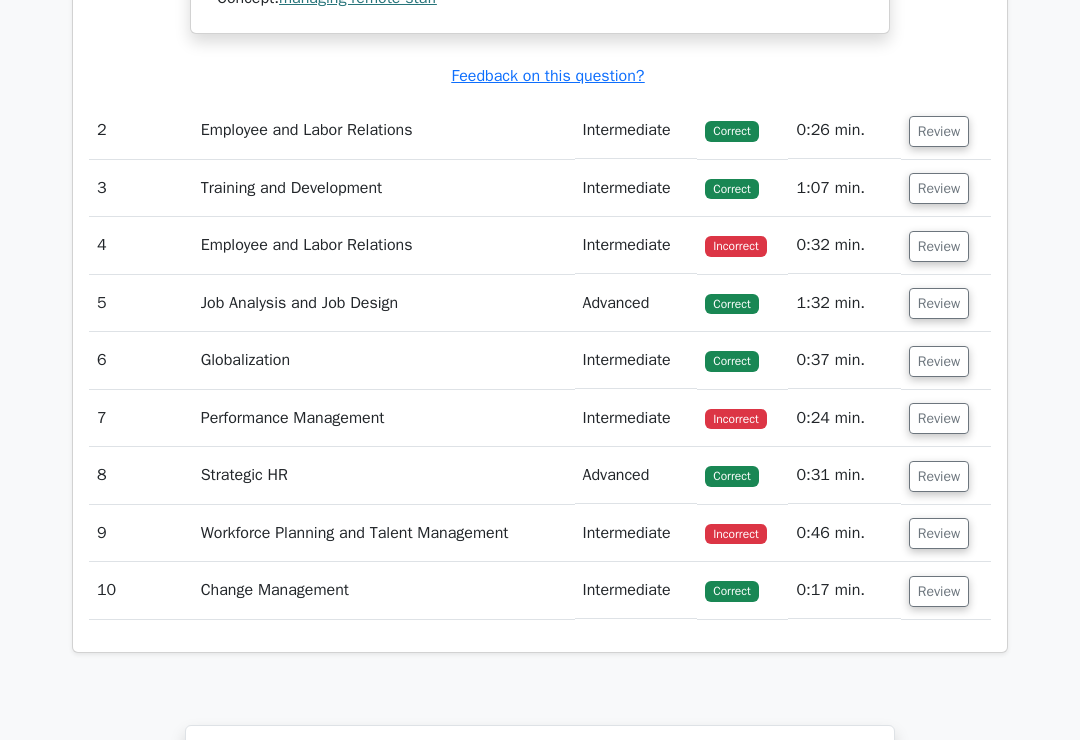 click on "Review" at bounding box center (939, 246) 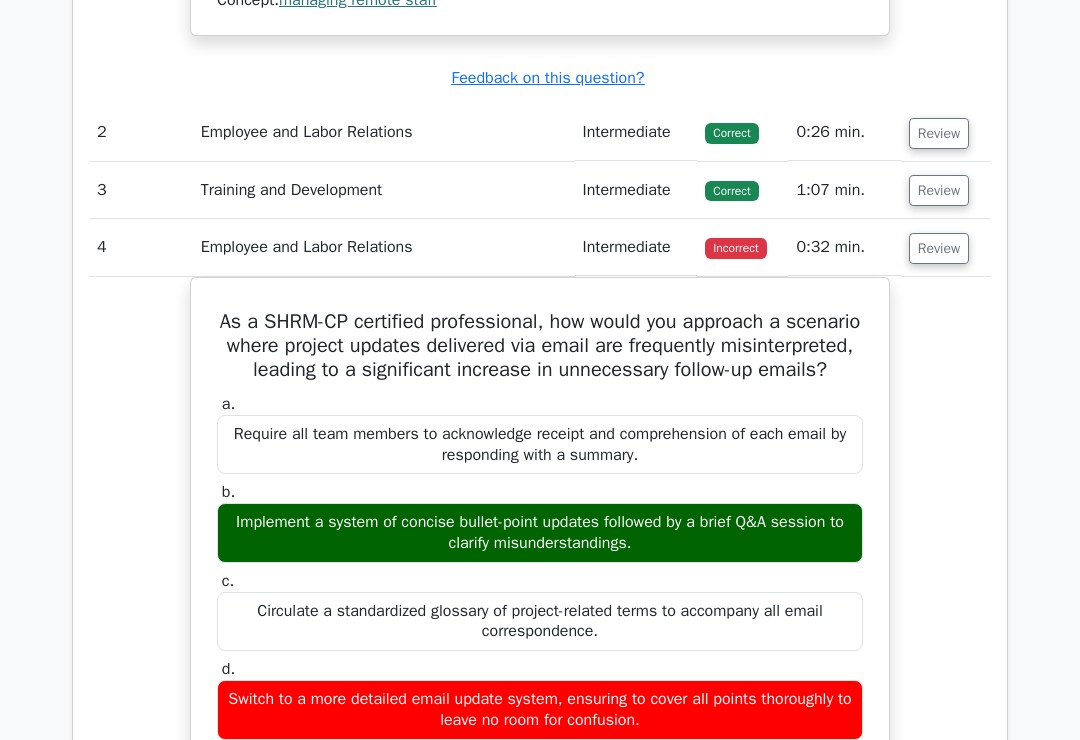 scroll, scrollTop: 2485, scrollLeft: 0, axis: vertical 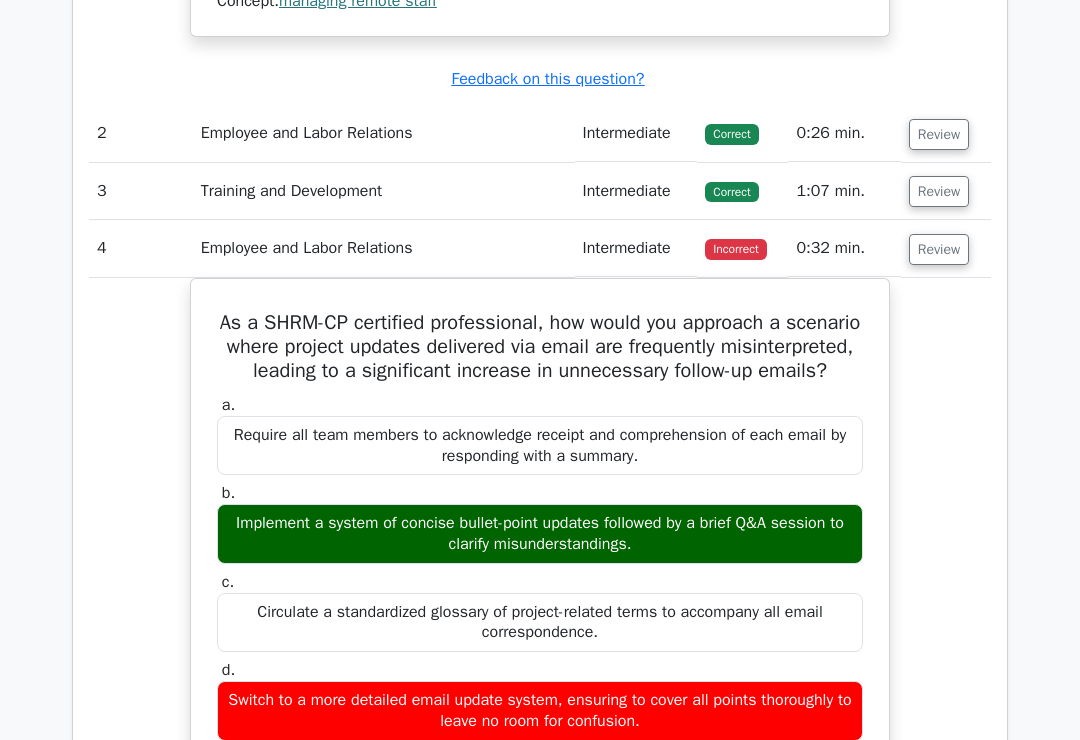click on "Review" at bounding box center [939, 249] 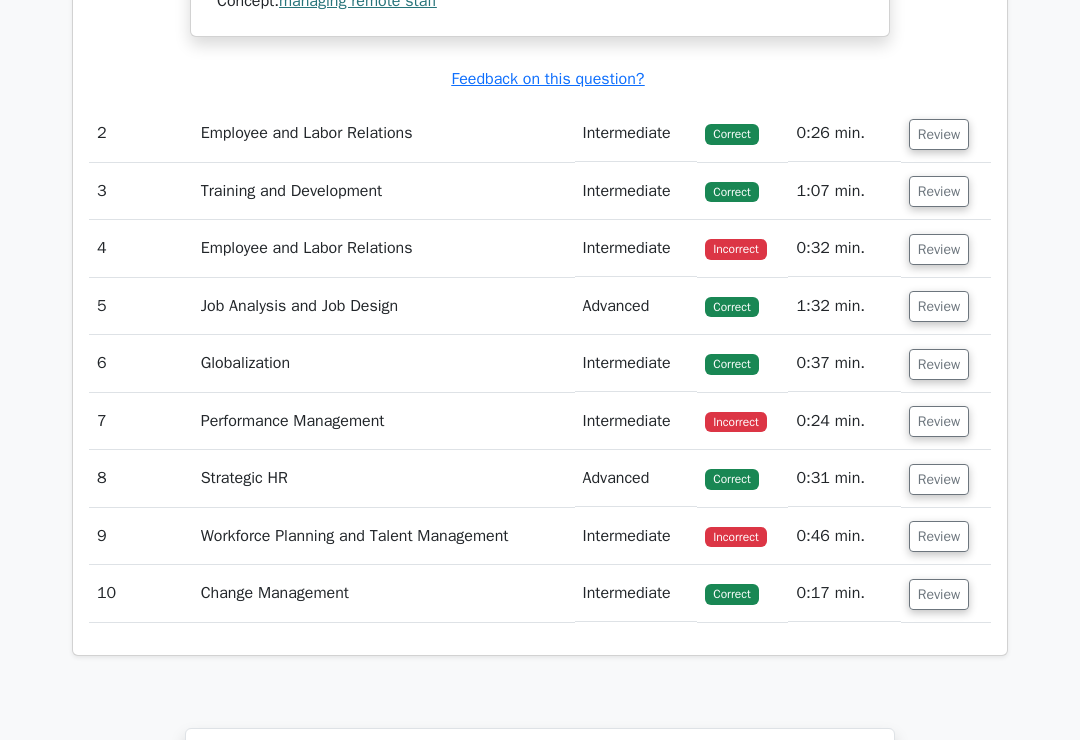 click on "Review" at bounding box center (939, 249) 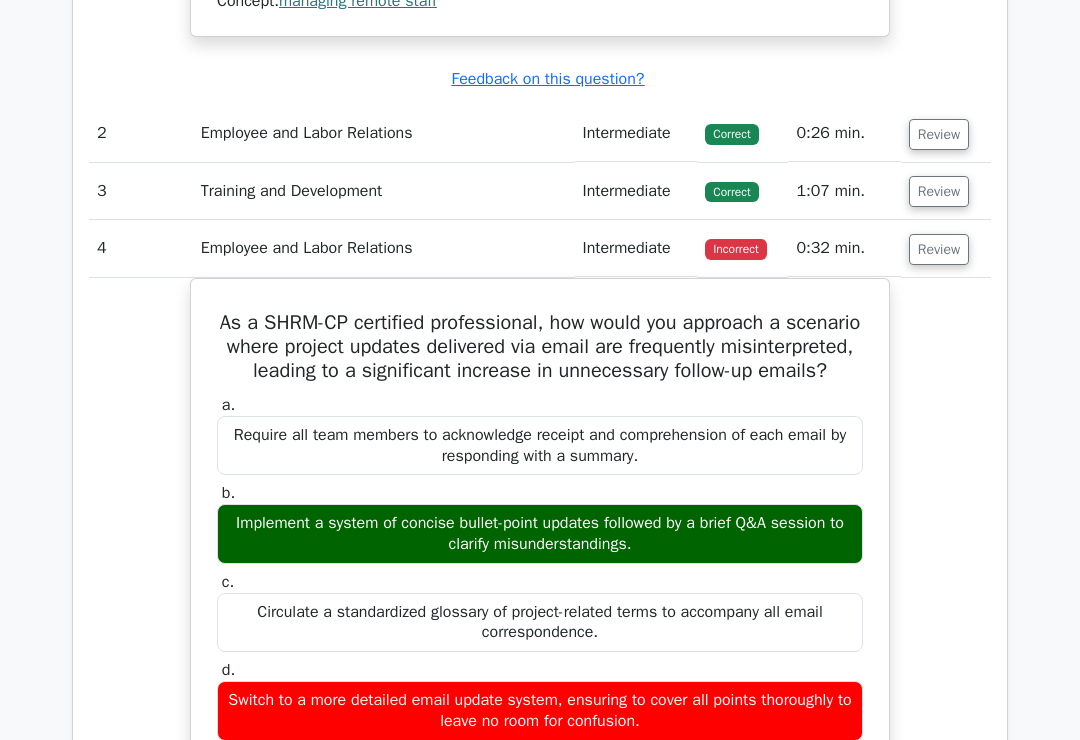 click on "Review" at bounding box center [939, 249] 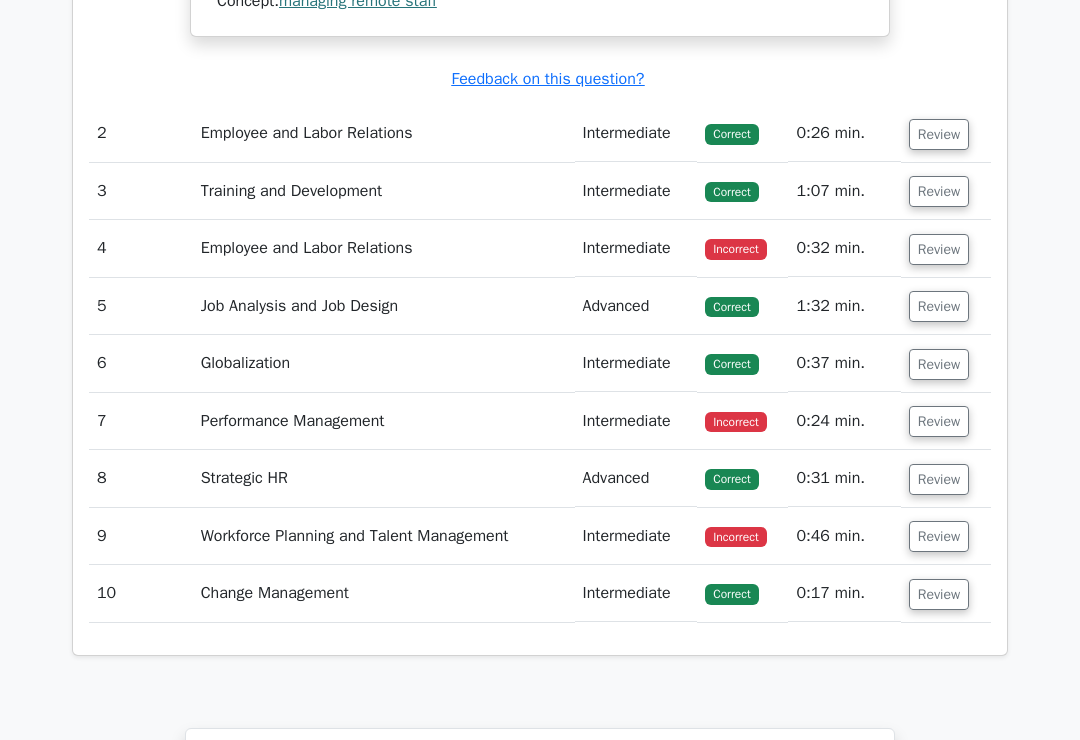click on "Review" at bounding box center (939, 421) 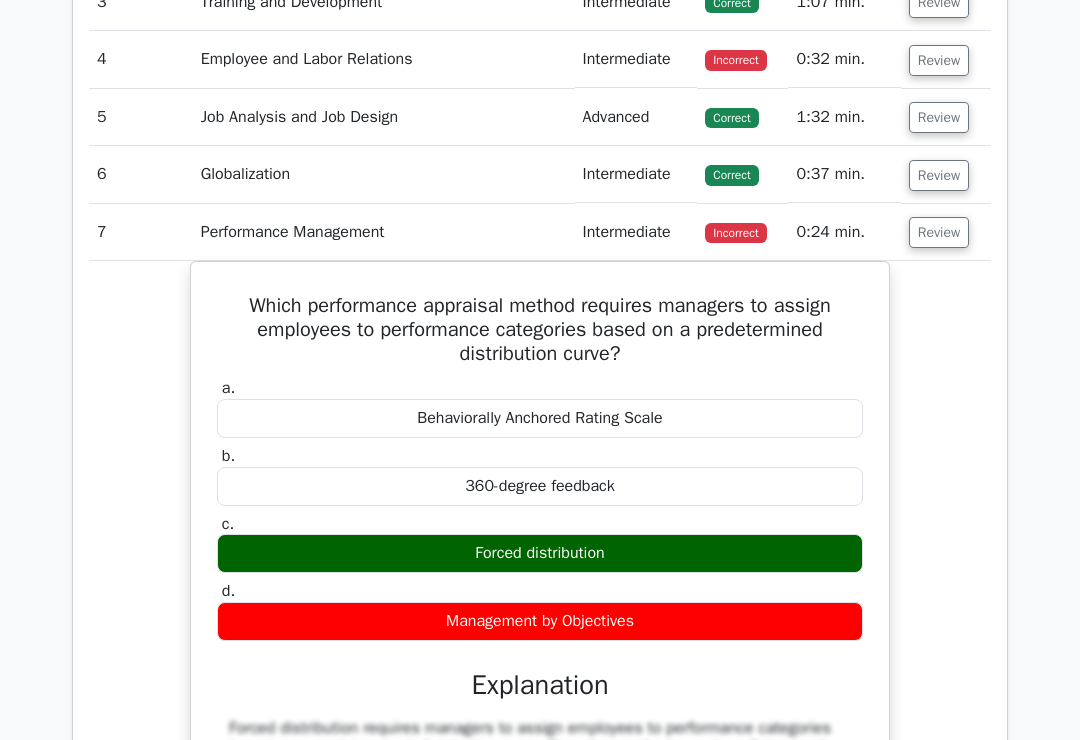 scroll, scrollTop: 2673, scrollLeft: 0, axis: vertical 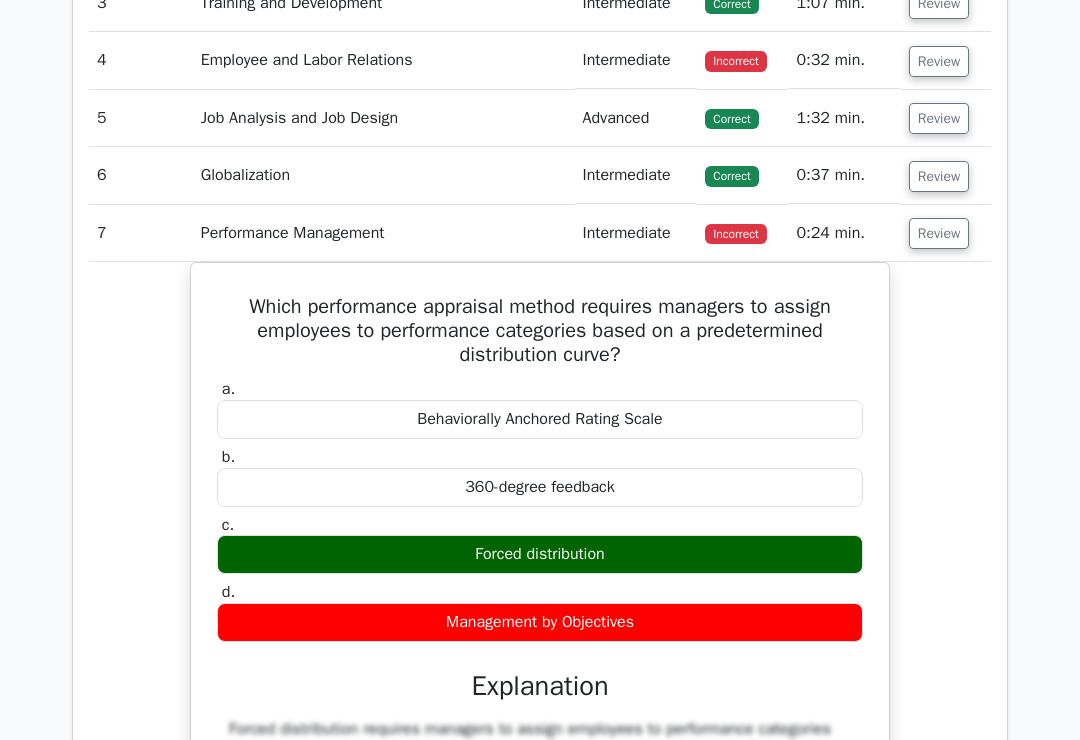click on "Review" at bounding box center (939, 233) 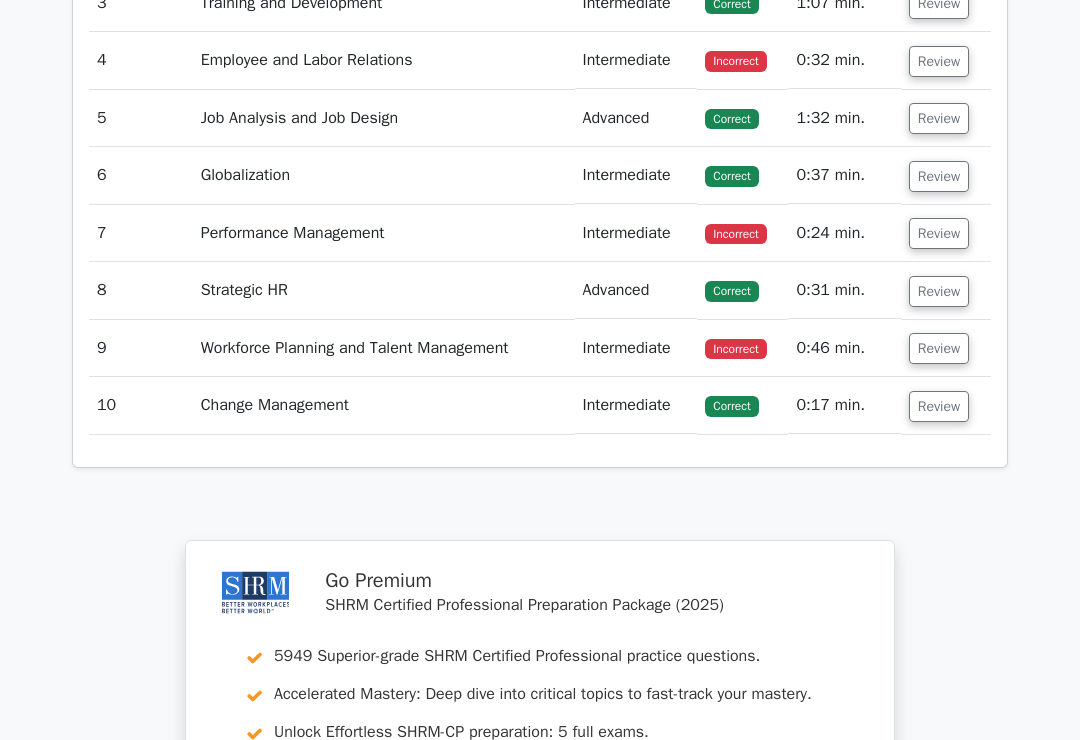 click on "Review" at bounding box center [939, 348] 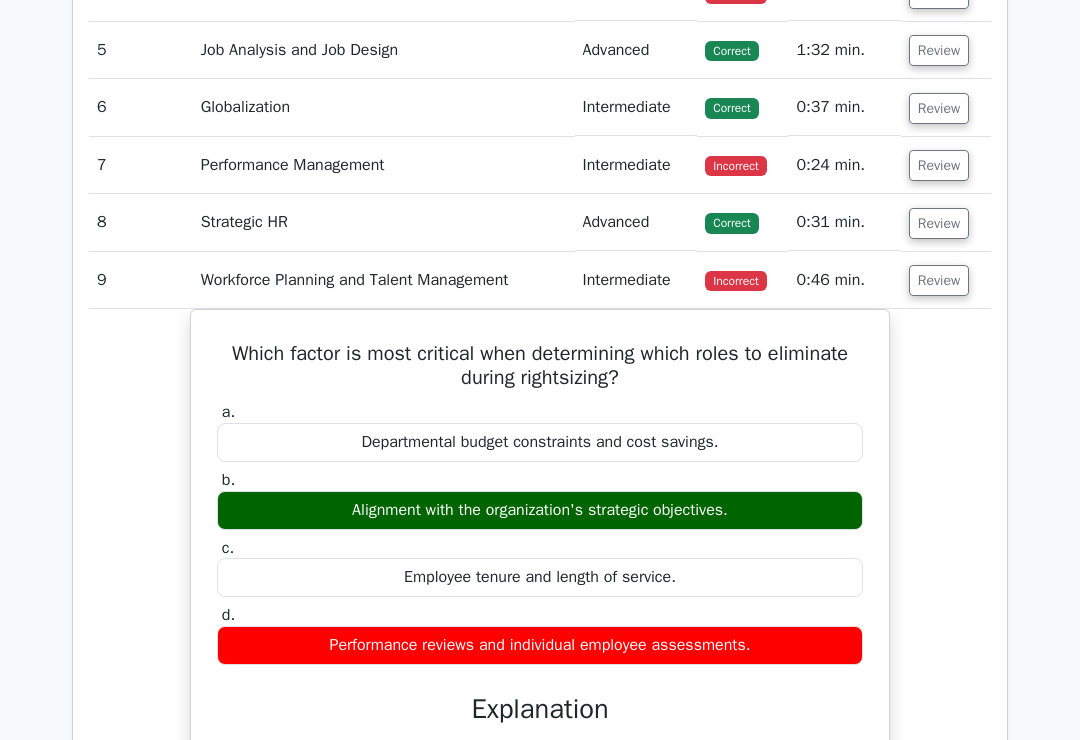 scroll, scrollTop: 2826, scrollLeft: 0, axis: vertical 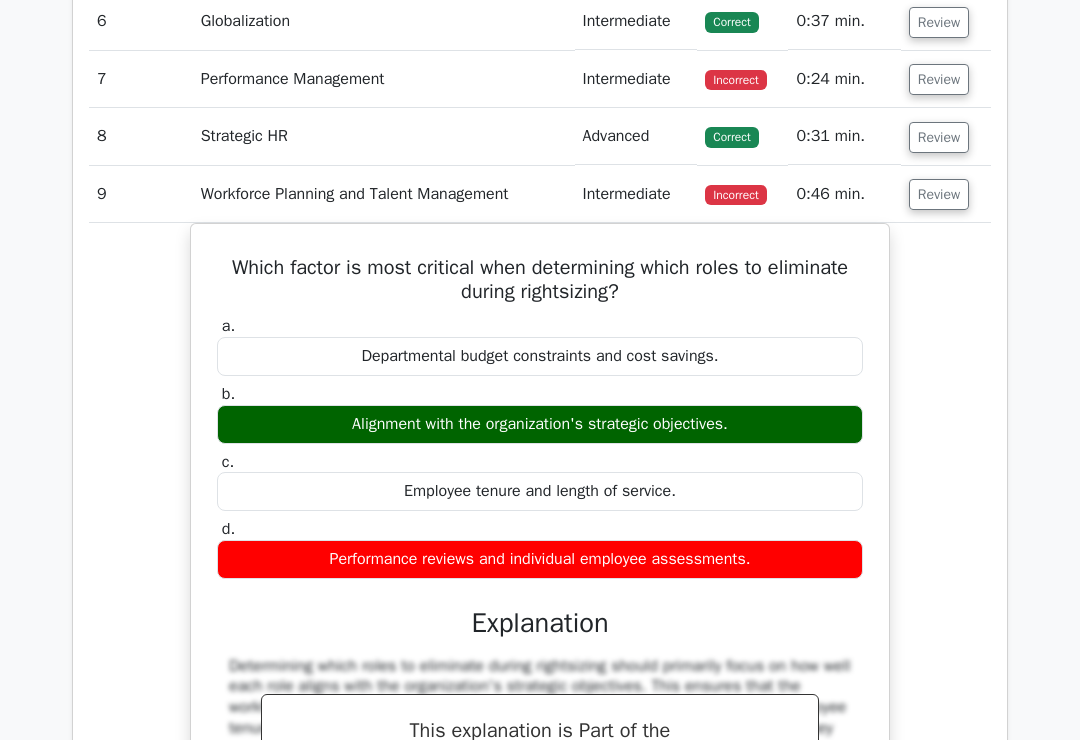 click on "Which factor is most critical when determining which roles to eliminate during rightsizing?
a.
Departmental budget constraints and cost savings.
b." at bounding box center [540, 604] 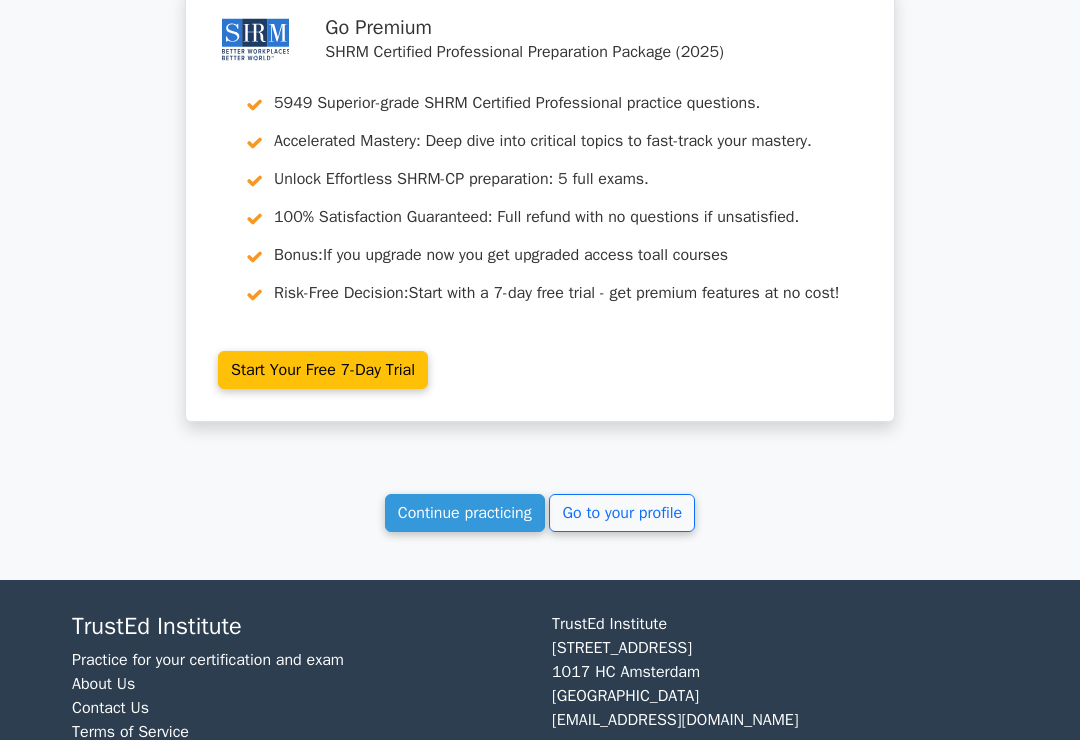 scroll, scrollTop: 3319, scrollLeft: 0, axis: vertical 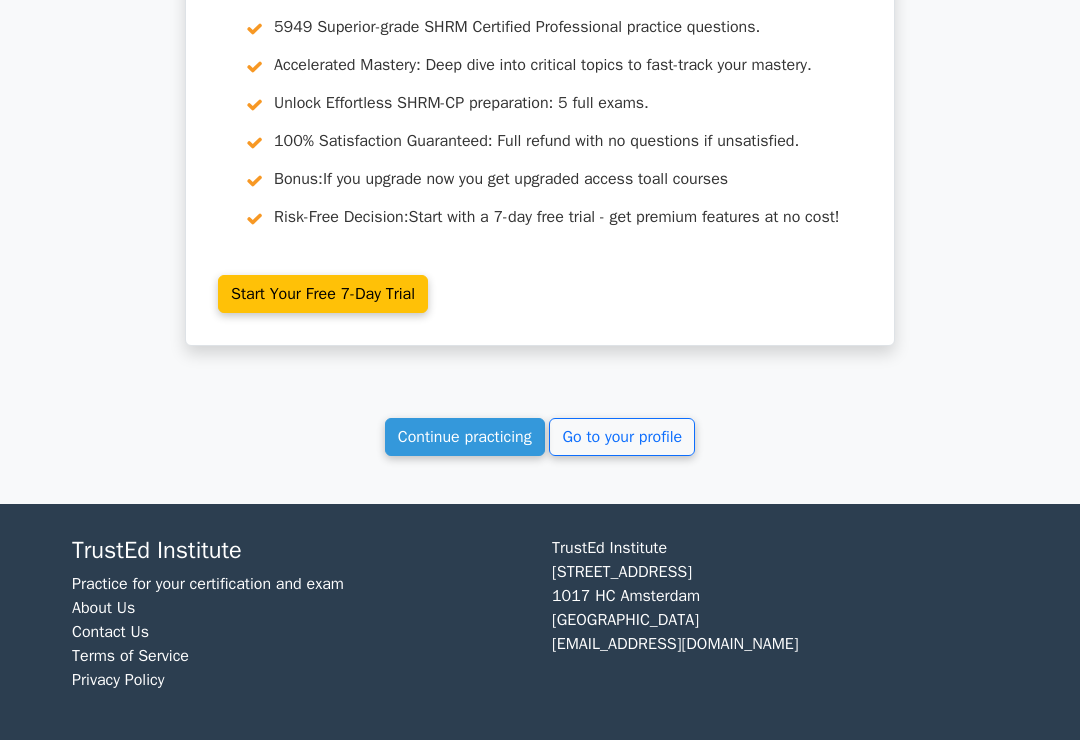 click on "Continue practicing" at bounding box center (465, 437) 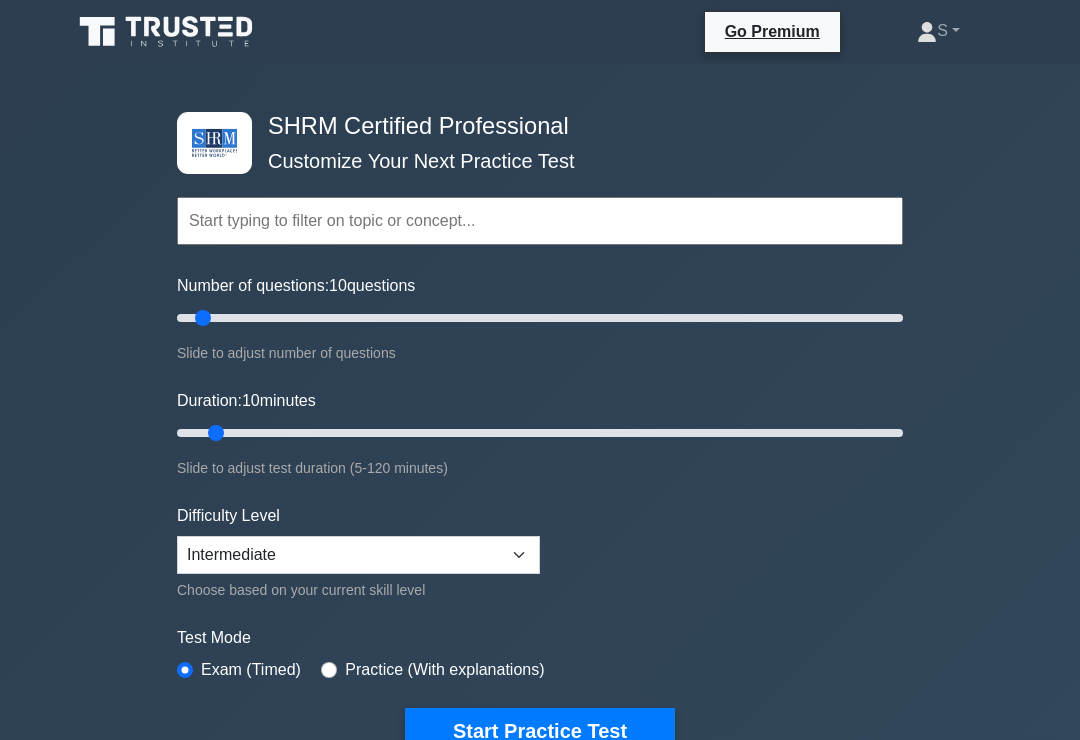 scroll, scrollTop: 0, scrollLeft: 0, axis: both 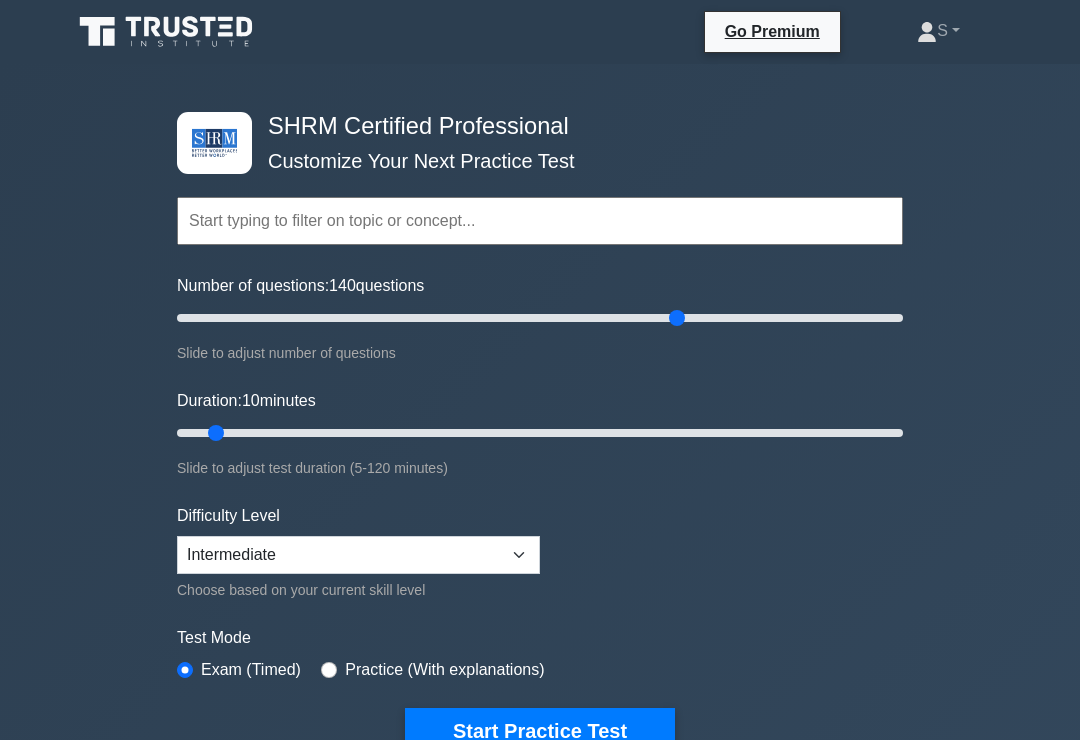 type on "140" 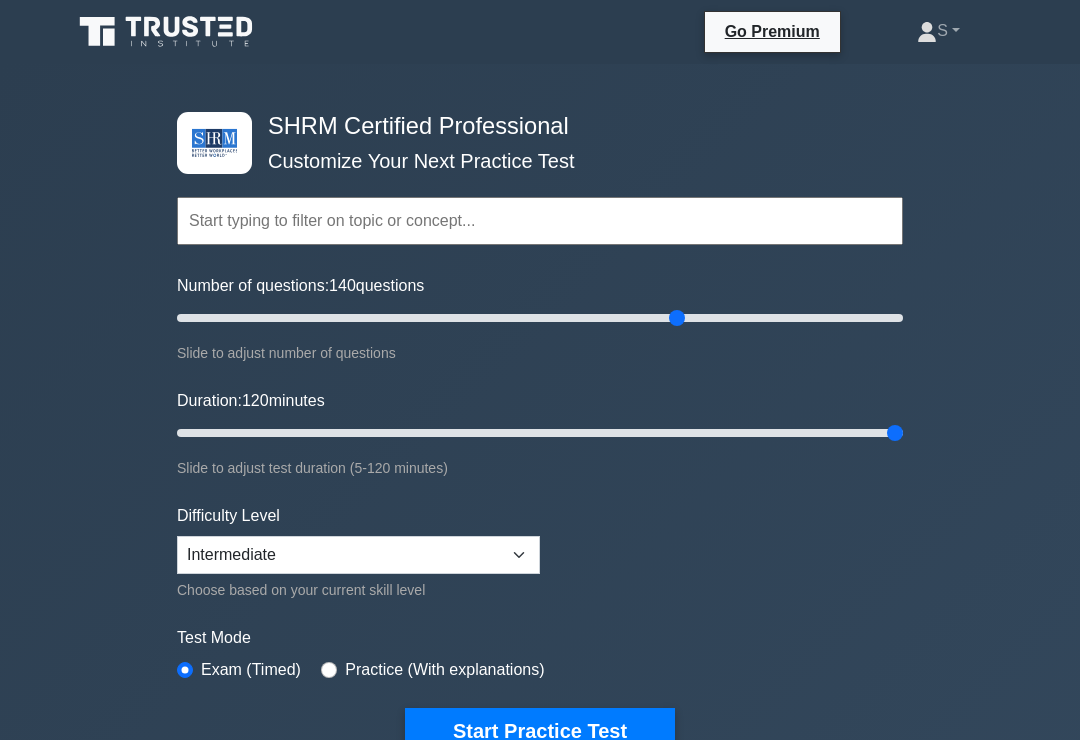 type on "120" 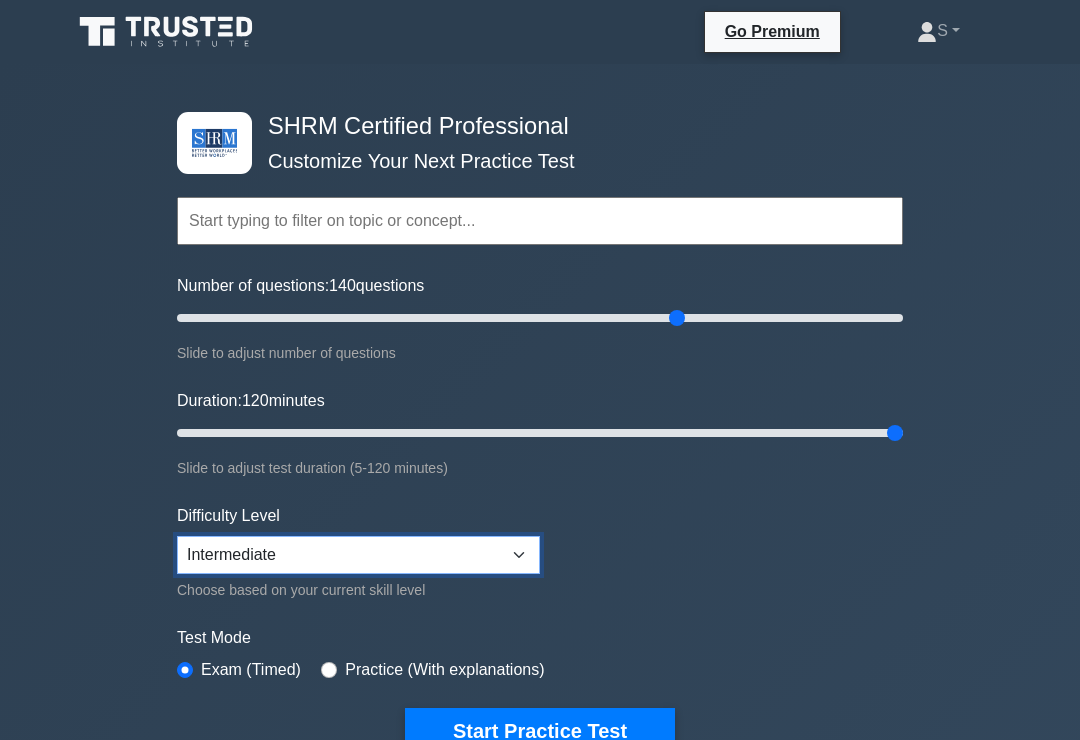 click on "Beginner
Intermediate
Expert" at bounding box center [358, 555] 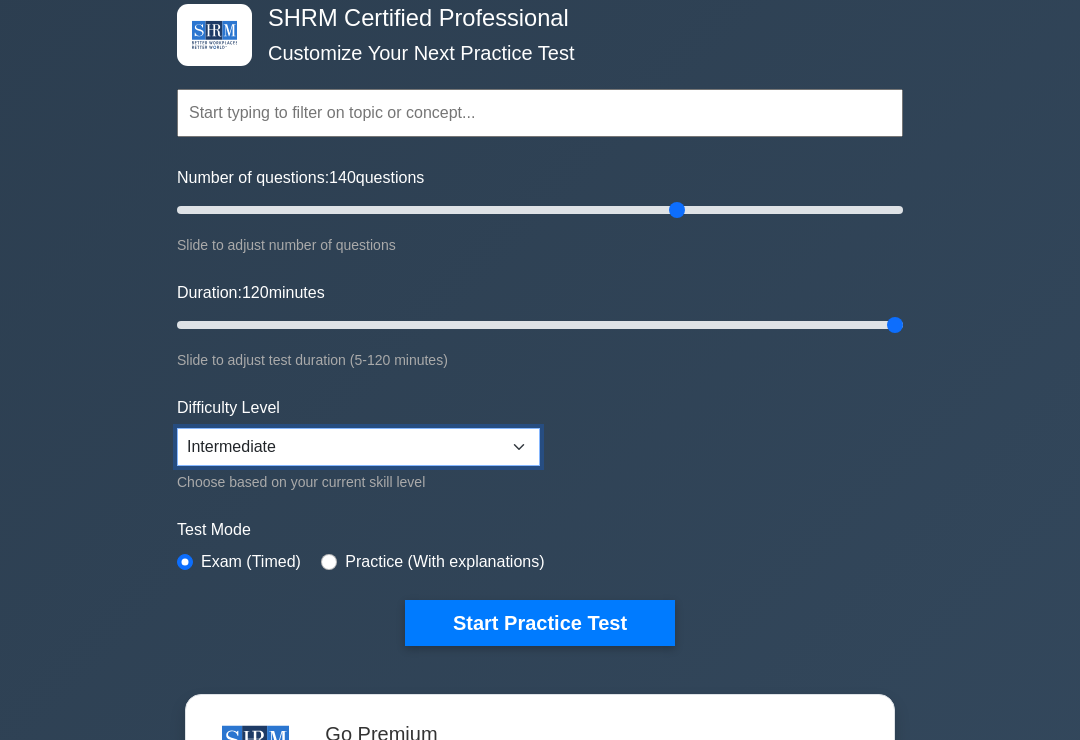 scroll, scrollTop: 108, scrollLeft: 0, axis: vertical 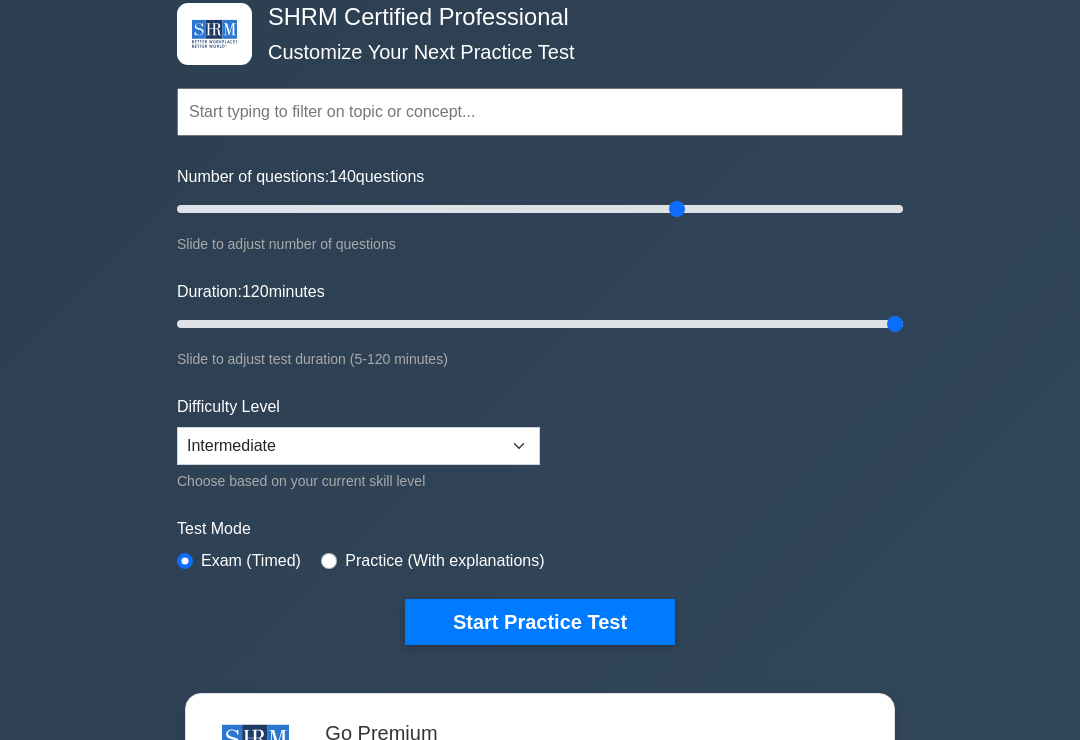 click on "Practice (With explanations)" at bounding box center (444, 562) 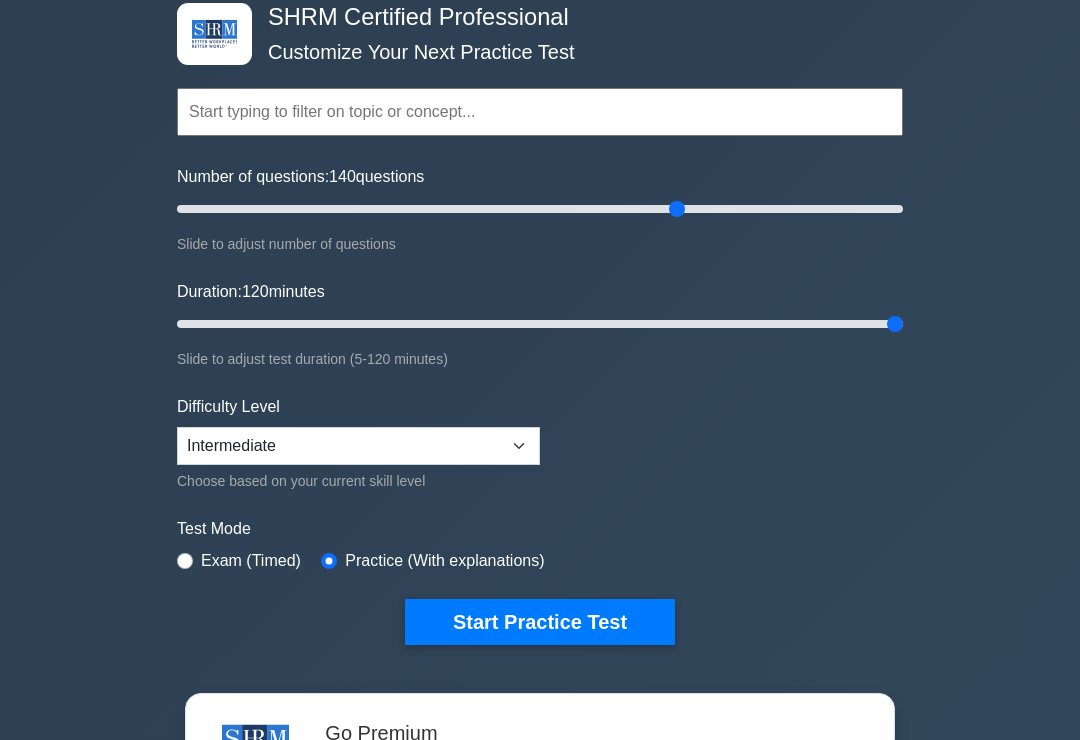 click on "Exam (Timed)" at bounding box center (251, 561) 